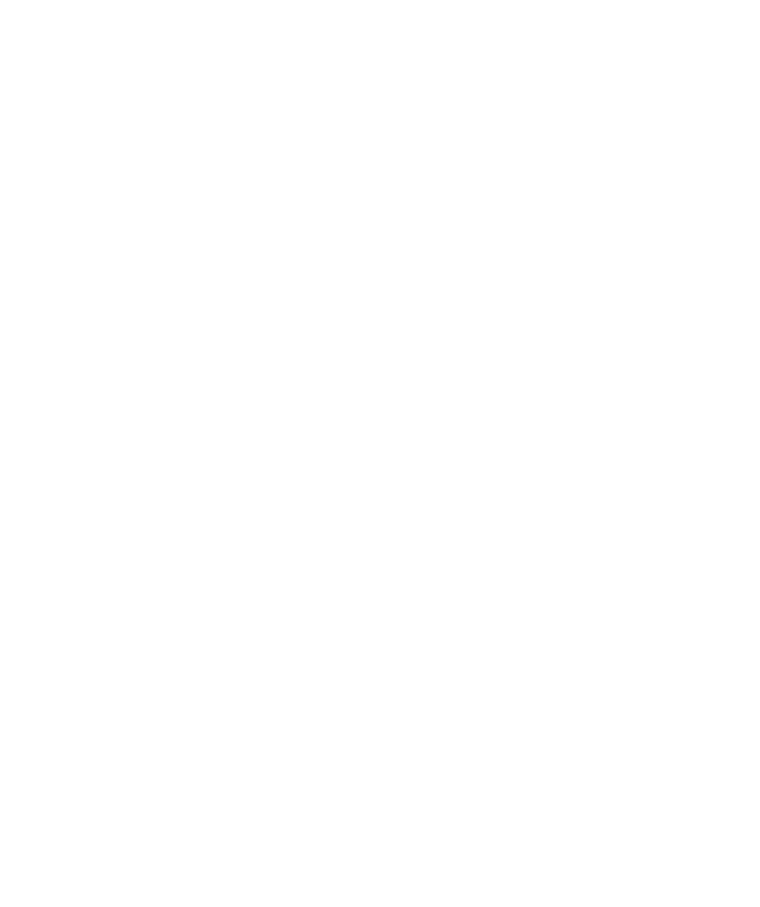 select on "*" 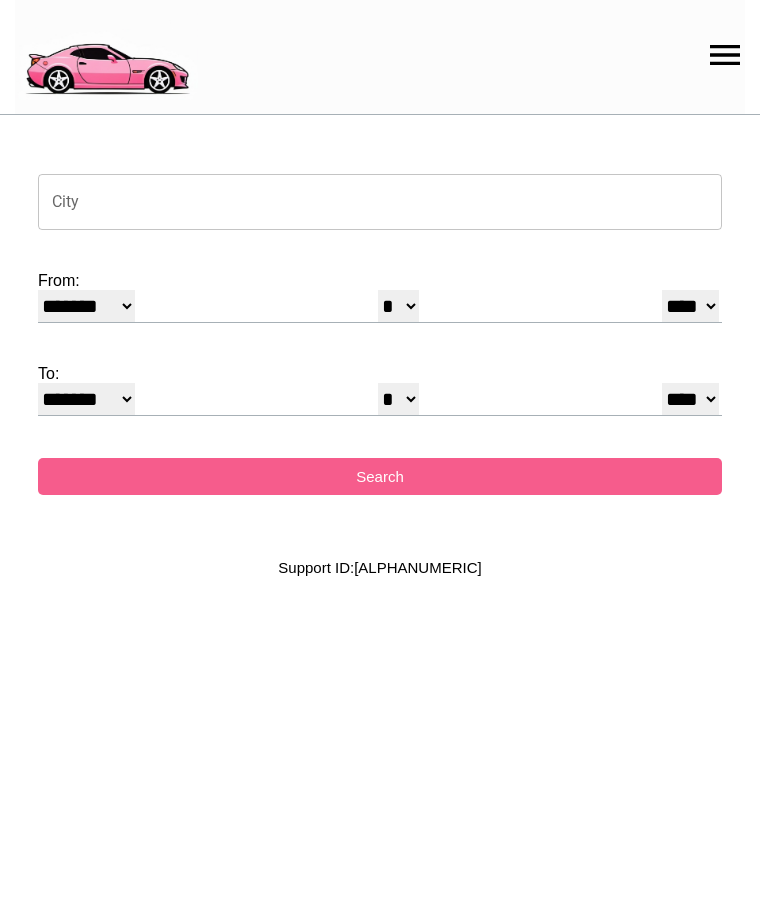 scroll, scrollTop: 0, scrollLeft: 0, axis: both 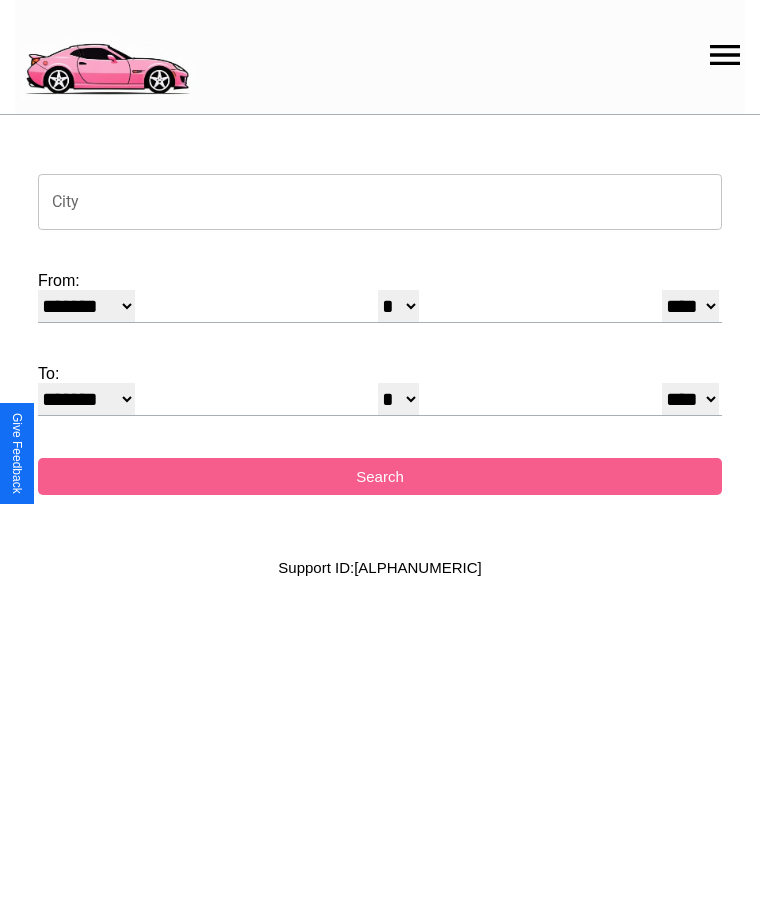 click 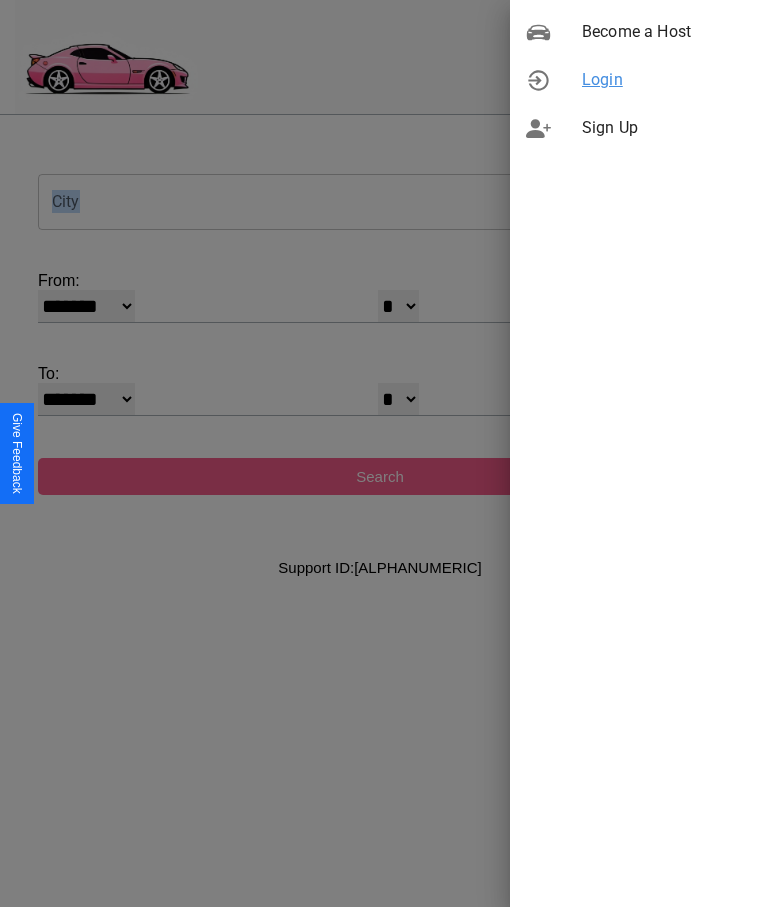 click on "Login" at bounding box center [663, 80] 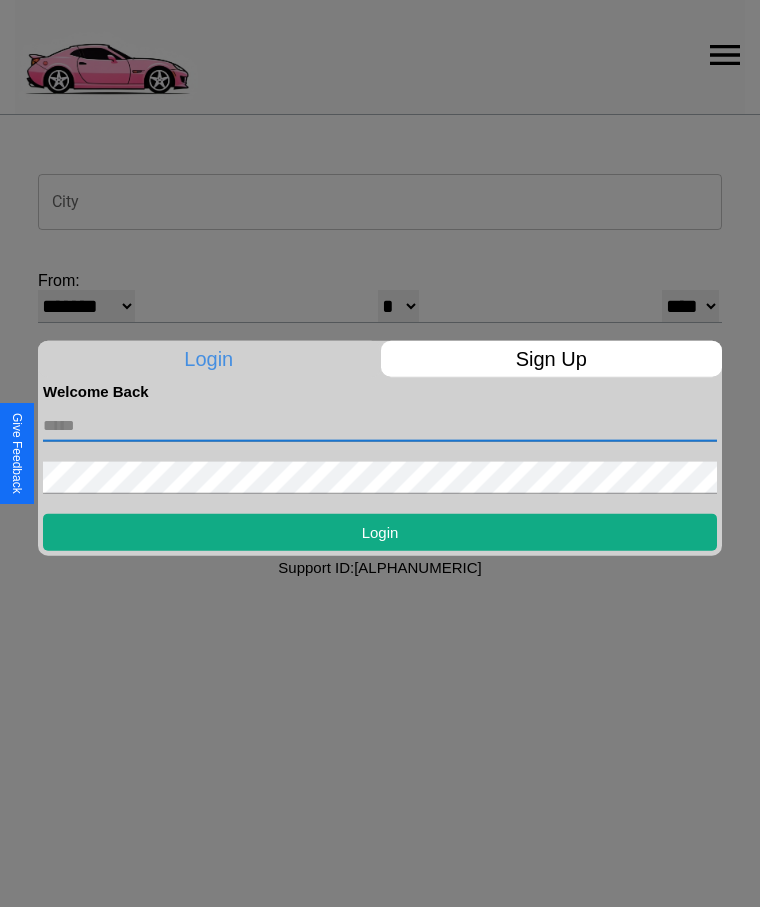 click at bounding box center (380, 425) 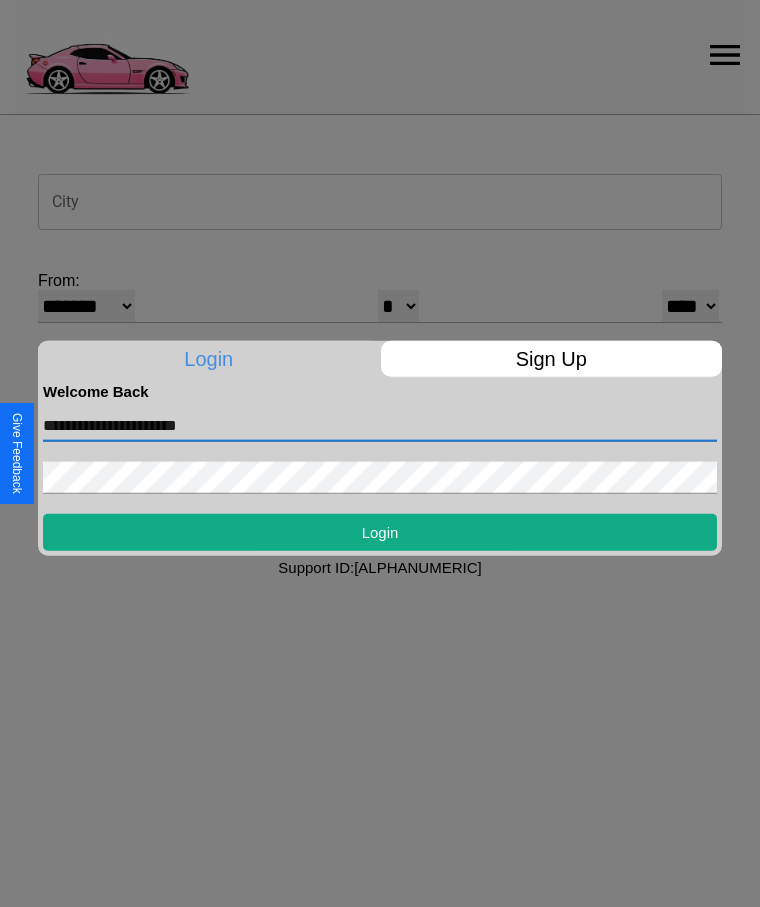 type on "**********" 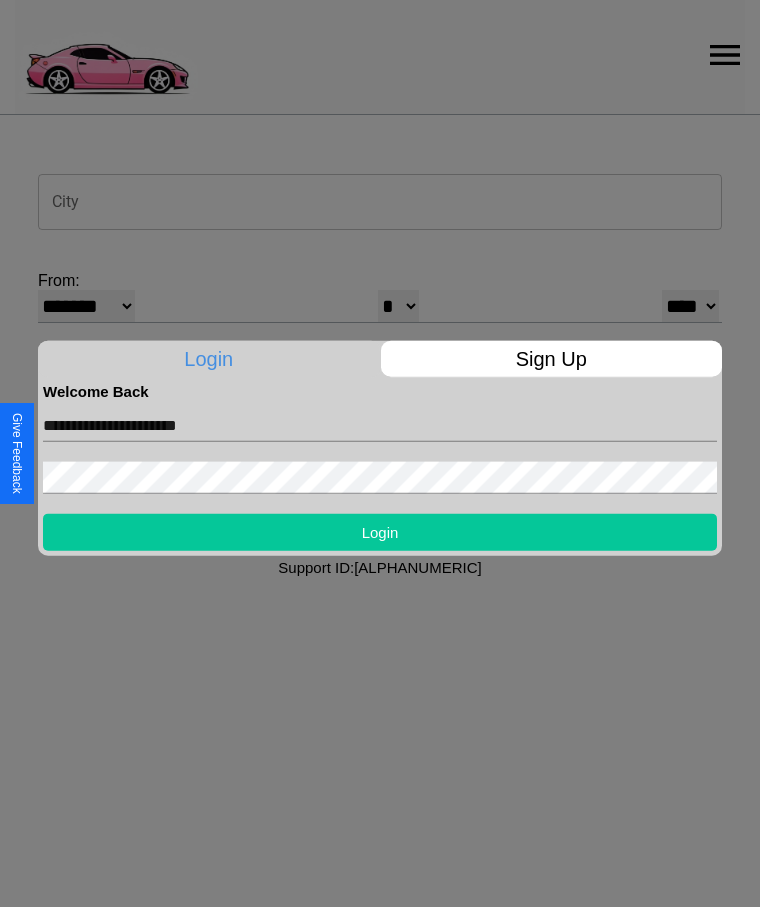 click on "Login" at bounding box center (380, 531) 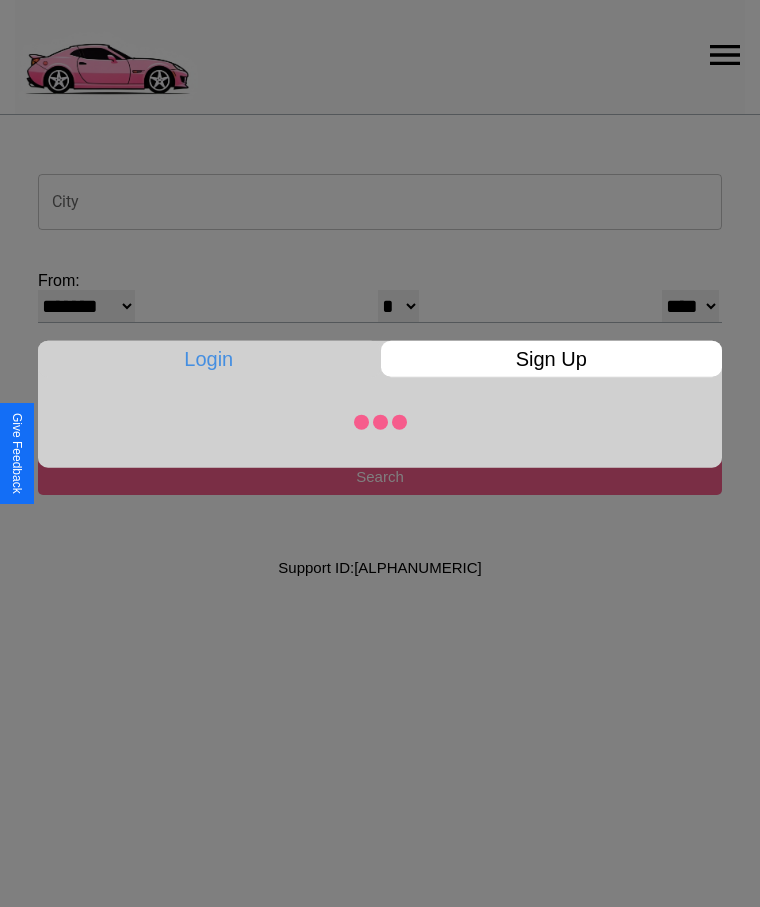 select on "*" 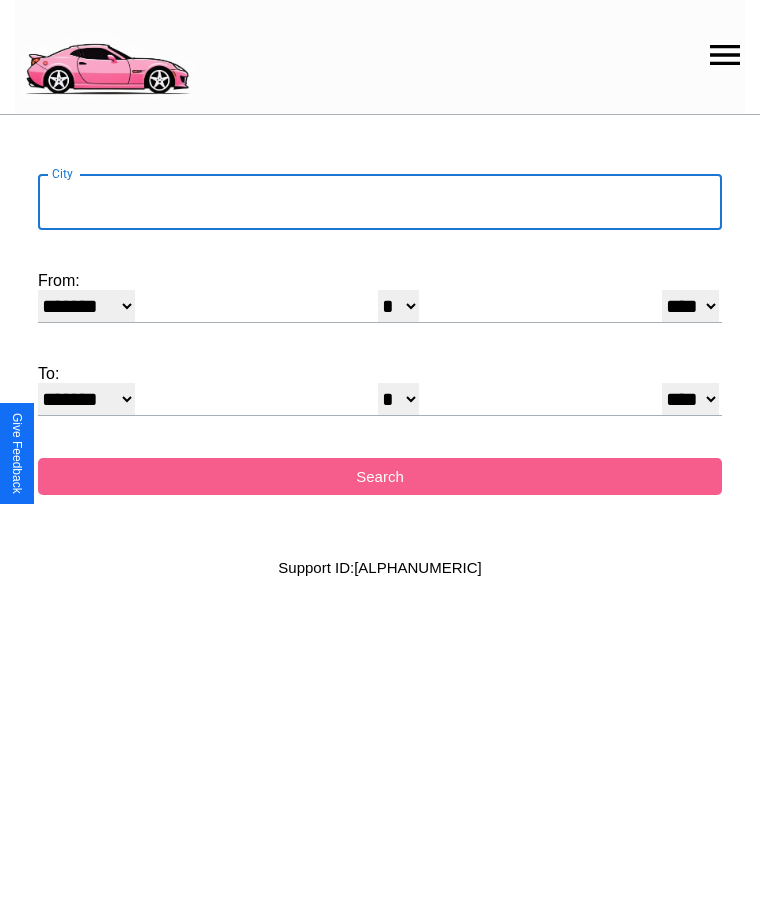 click on "City" at bounding box center (380, 202) 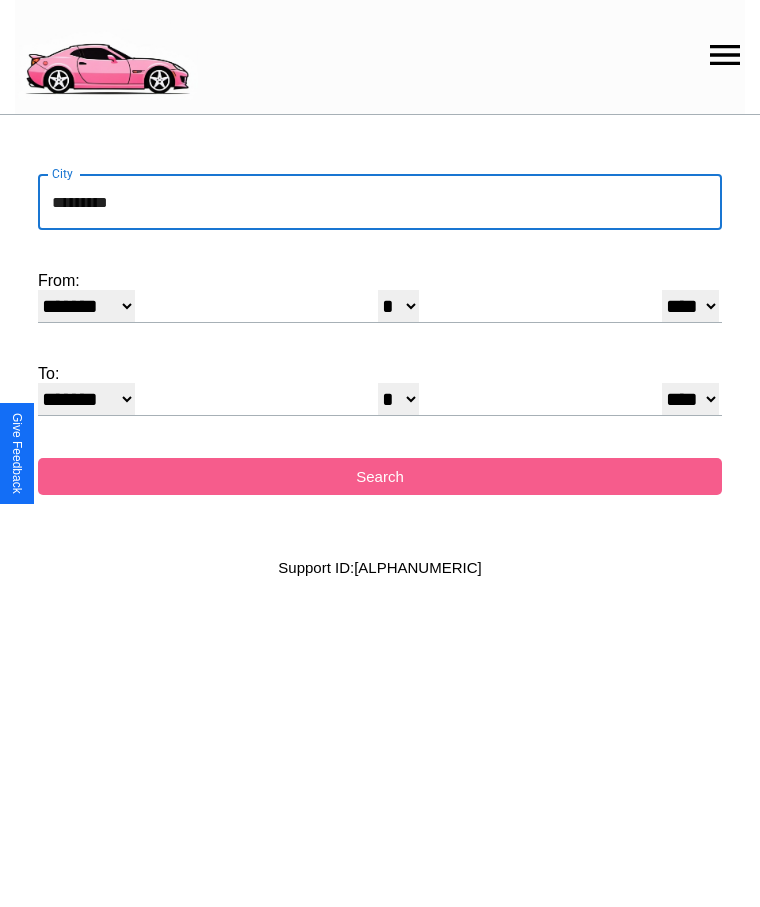 type on "*********" 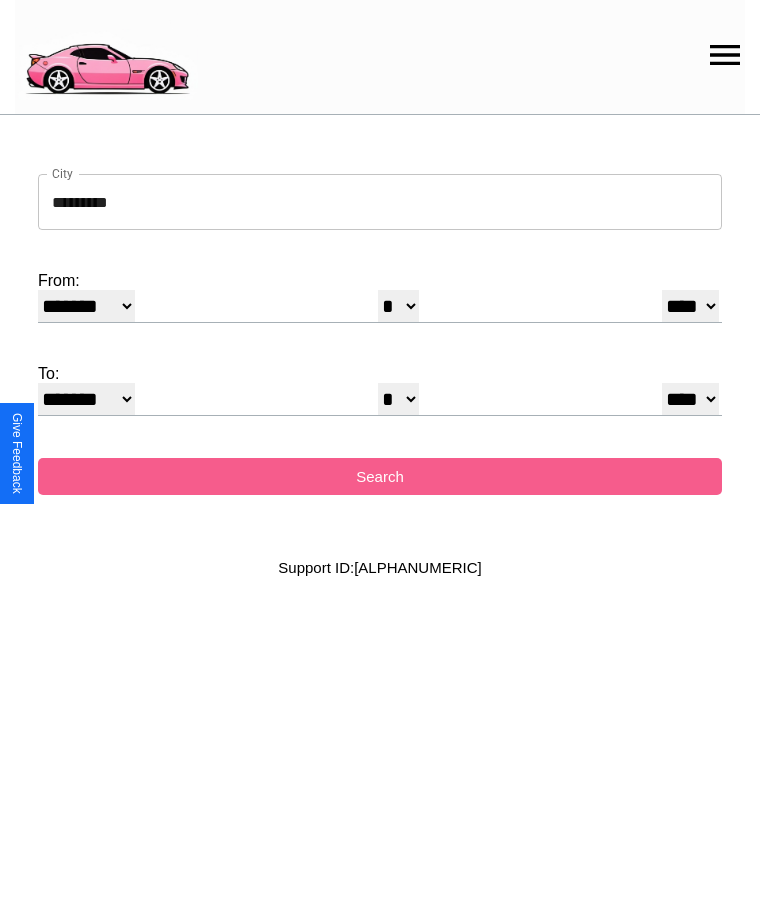 click on "******* ******** ***** ***** *** **** **** ****** ********* ******* ******** ********" at bounding box center [86, 306] 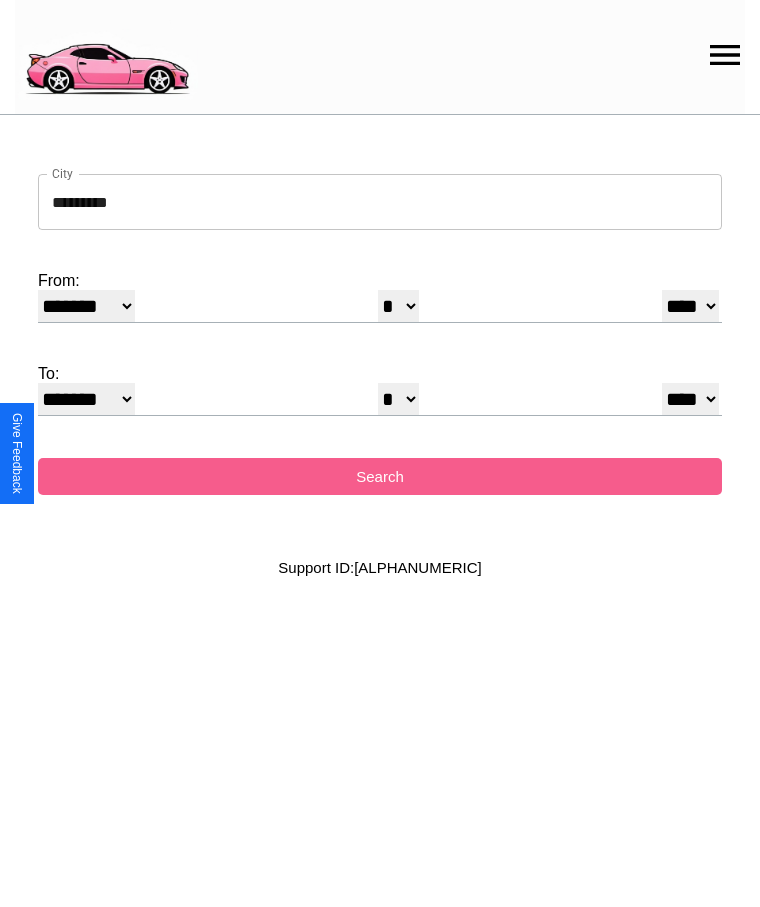 select on "*" 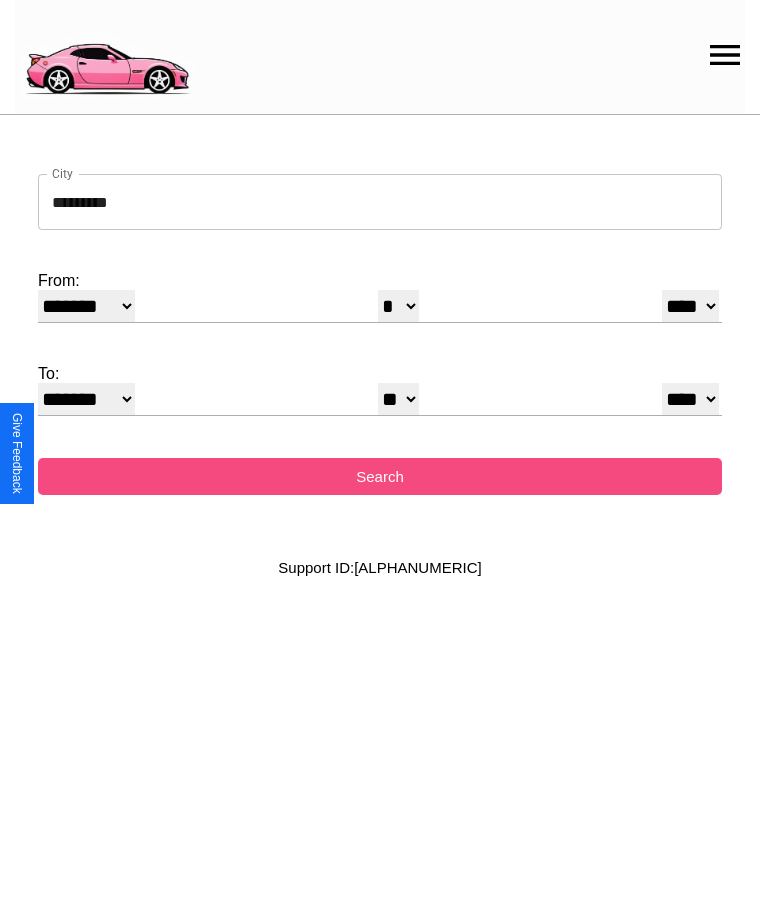 click on "Search" at bounding box center (380, 476) 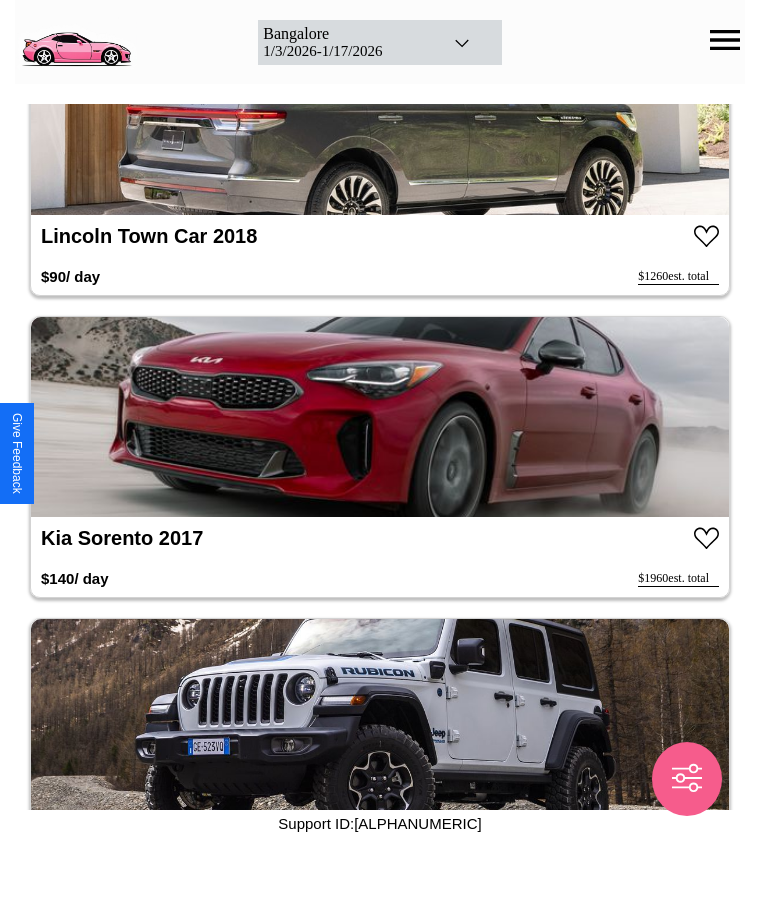 scroll, scrollTop: 120, scrollLeft: 0, axis: vertical 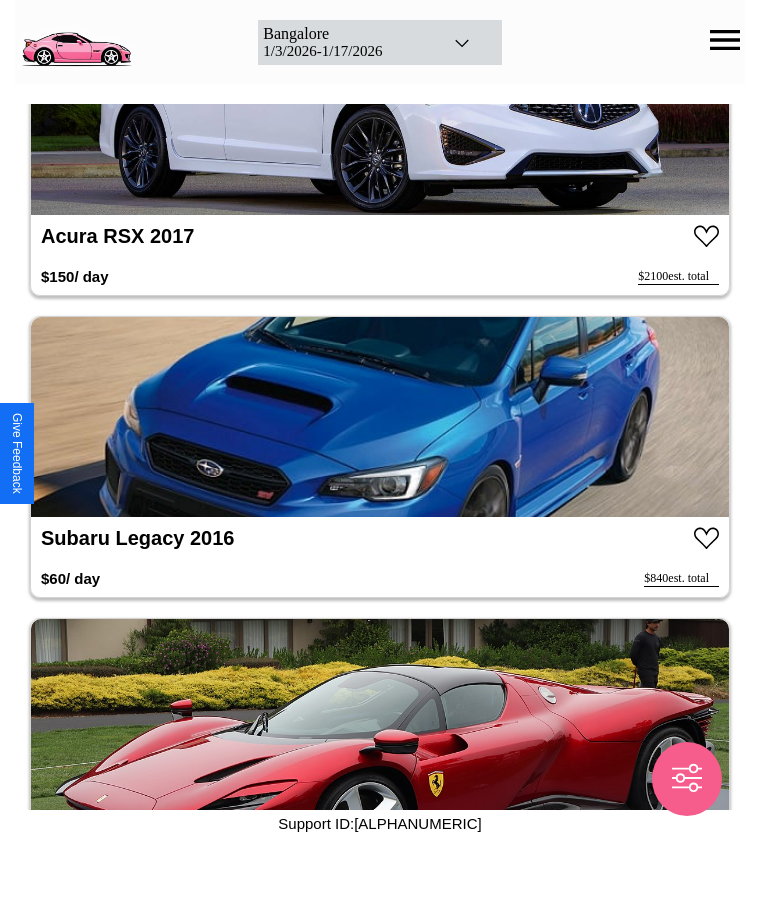 click at bounding box center (380, 417) 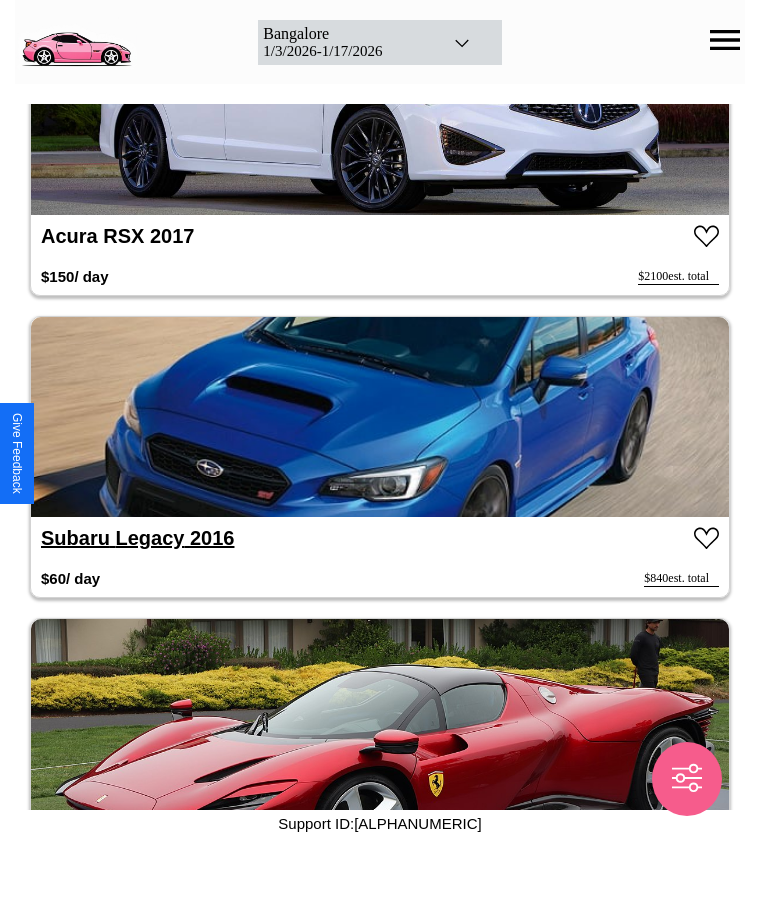 click on "Subaru   Legacy   2016" at bounding box center [137, 538] 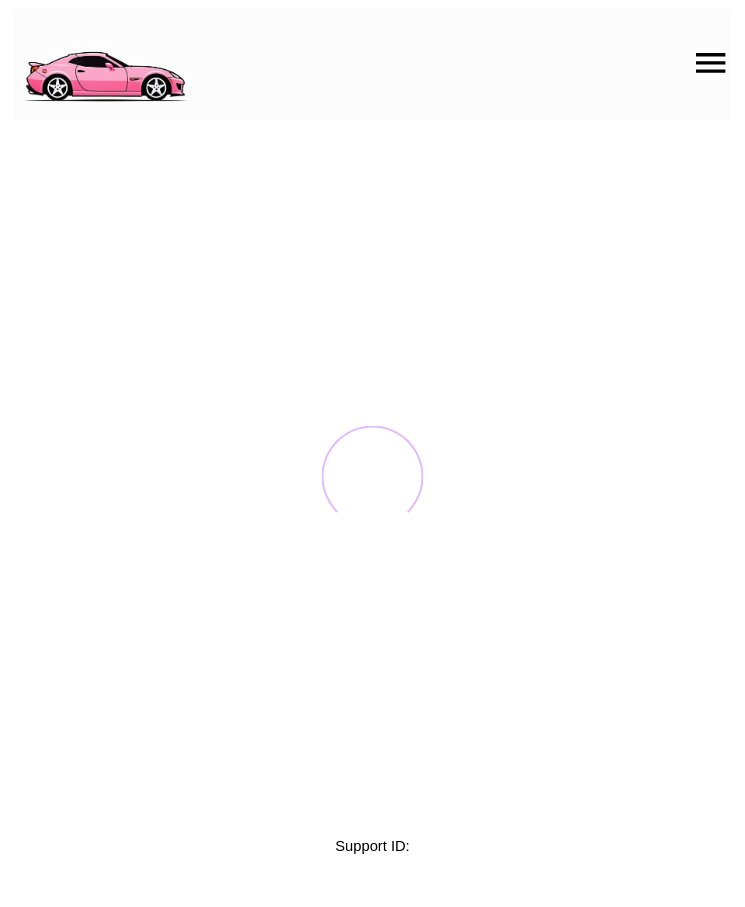 scroll, scrollTop: 0, scrollLeft: 0, axis: both 